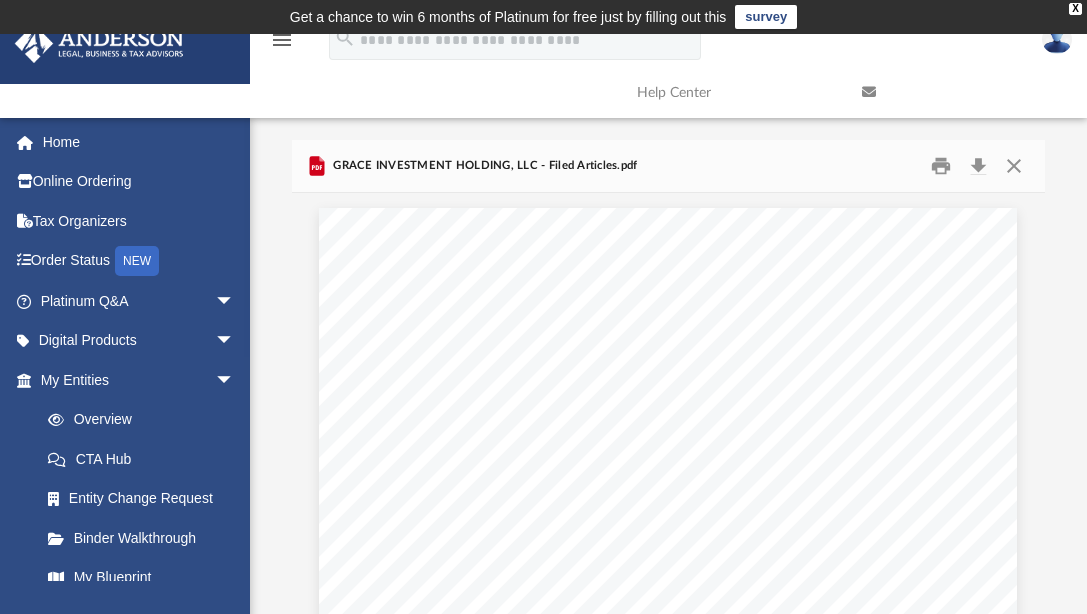 scroll, scrollTop: 95, scrollLeft: 0, axis: vertical 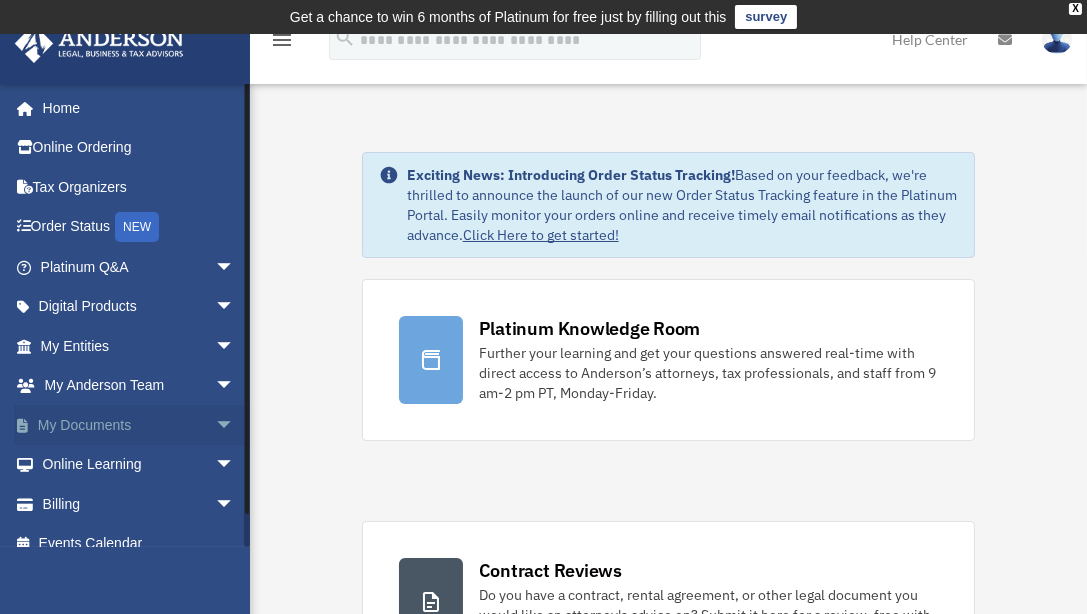 click on "My Documents arrow_drop_down" at bounding box center (139, 425) 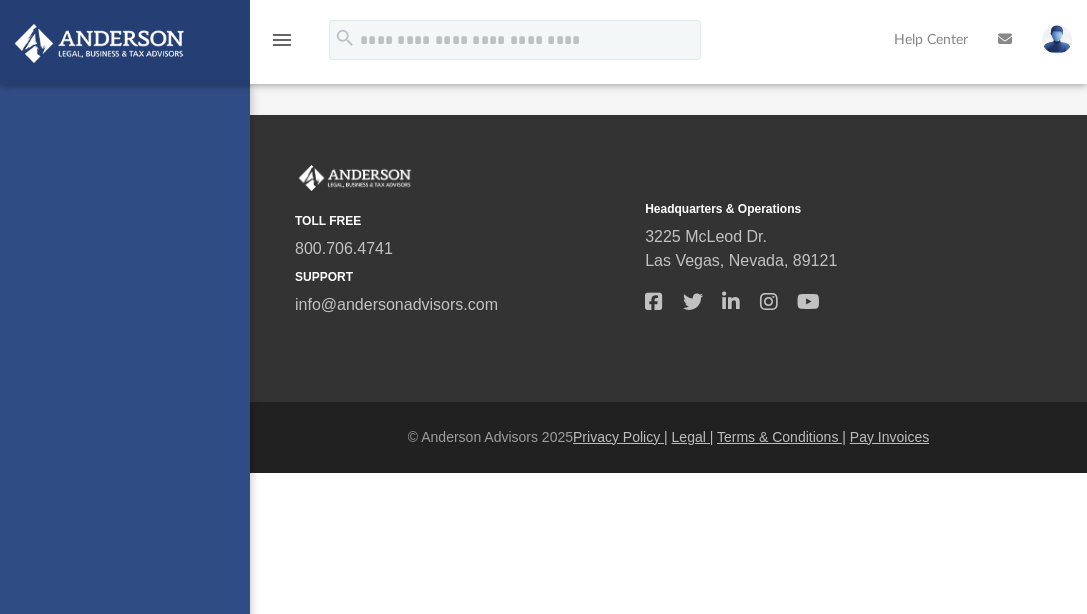 scroll, scrollTop: 0, scrollLeft: 0, axis: both 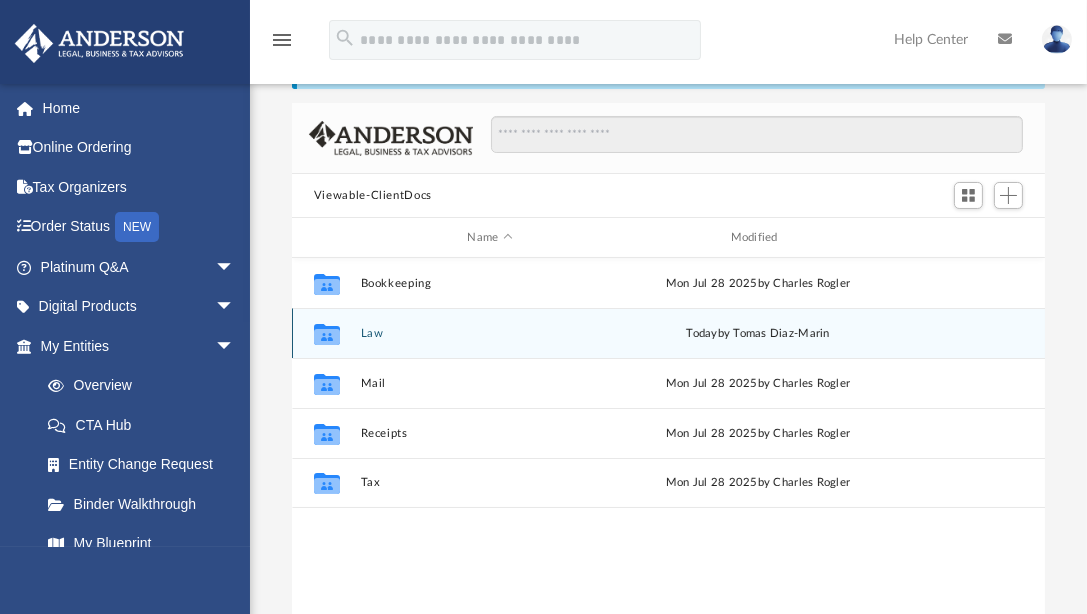 click on "Law" at bounding box center [489, 333] 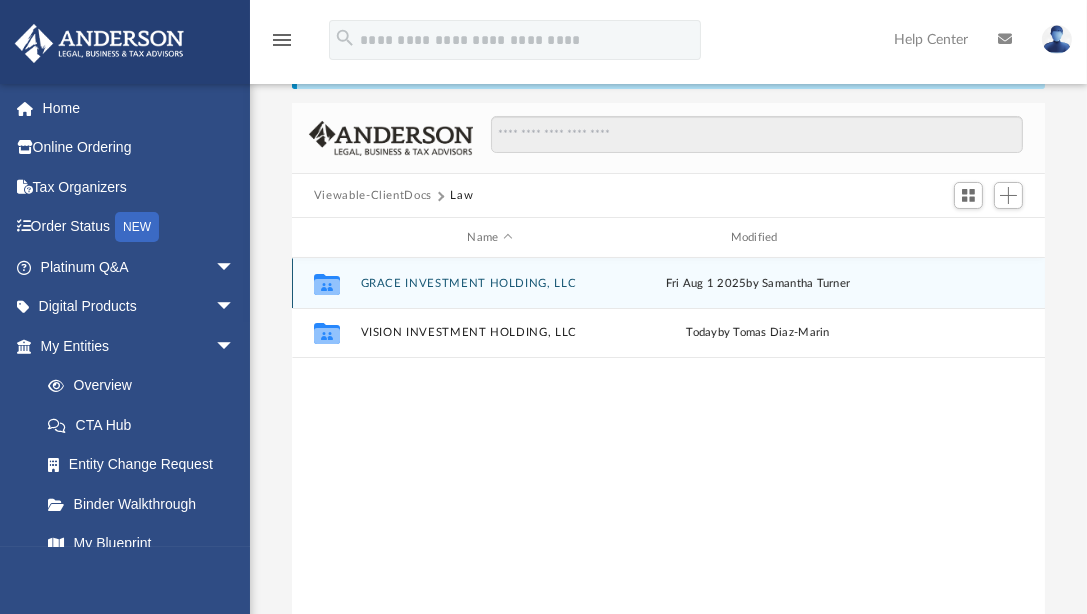 click on "GRACE INVESTMENT HOLDING, LLC" at bounding box center (489, 283) 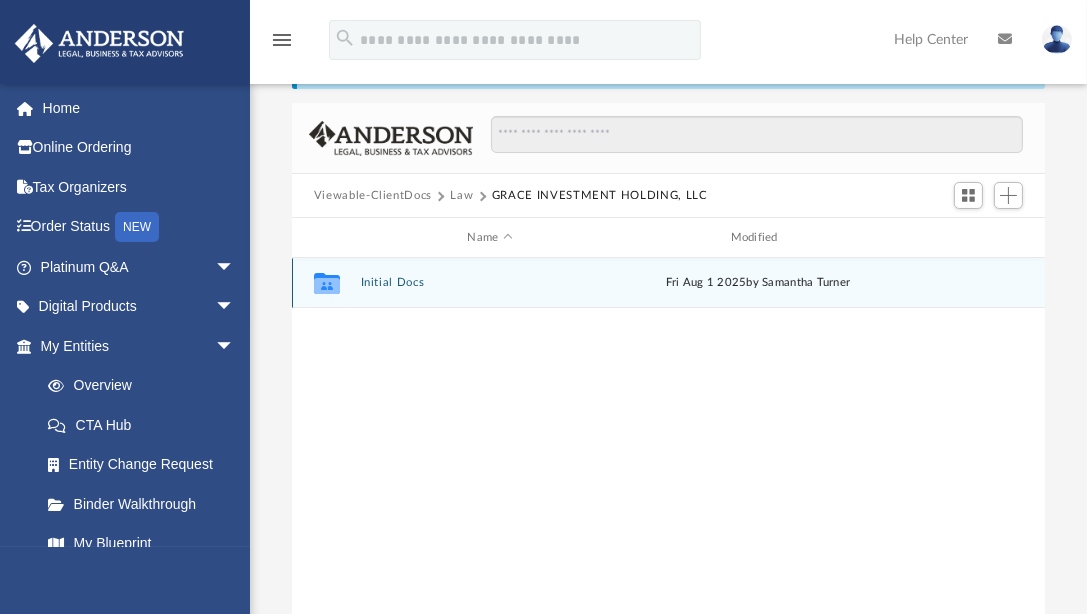click on "Initial Docs" at bounding box center (489, 282) 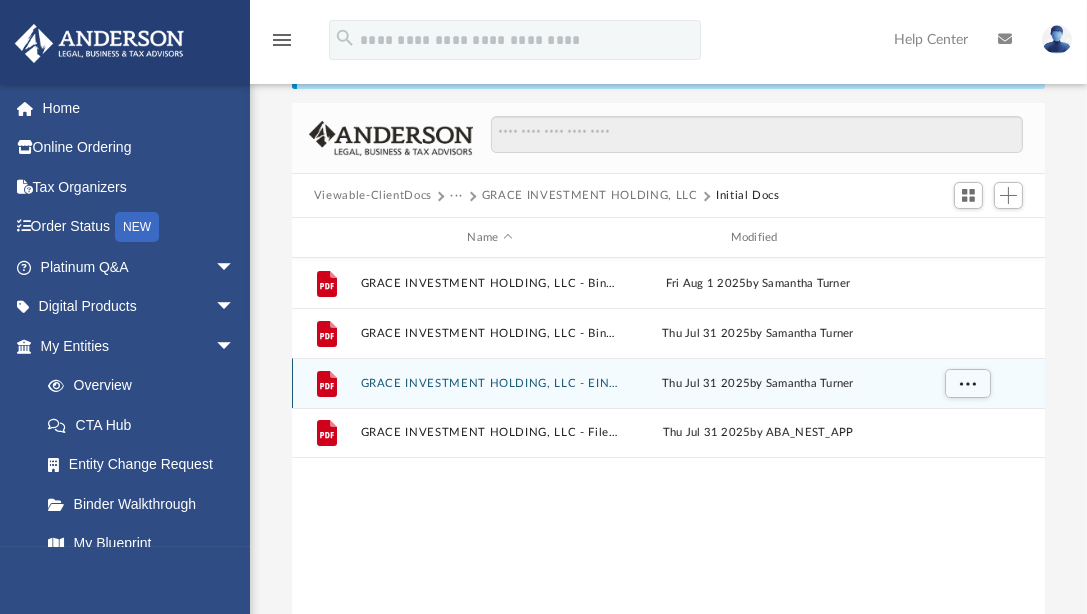 click on "GRACE INVESTMENT HOLDING, LLC - EIN Notice.pdf" at bounding box center (489, 383) 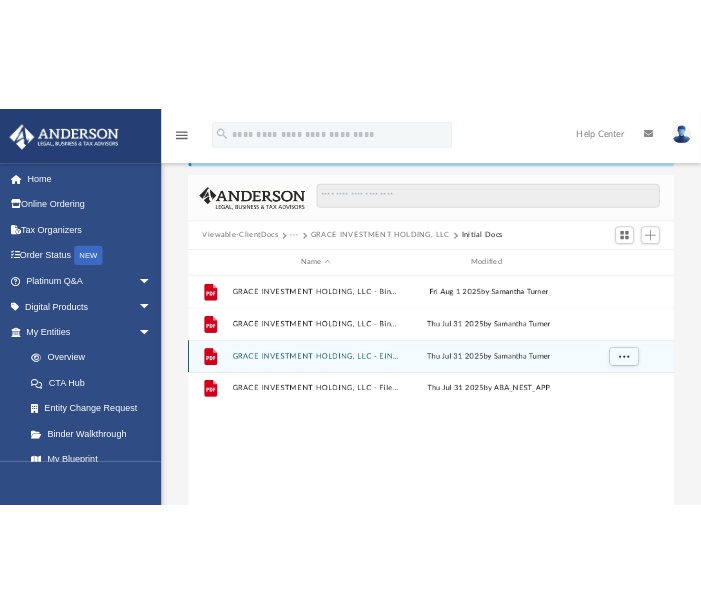 scroll, scrollTop: 179, scrollLeft: 0, axis: vertical 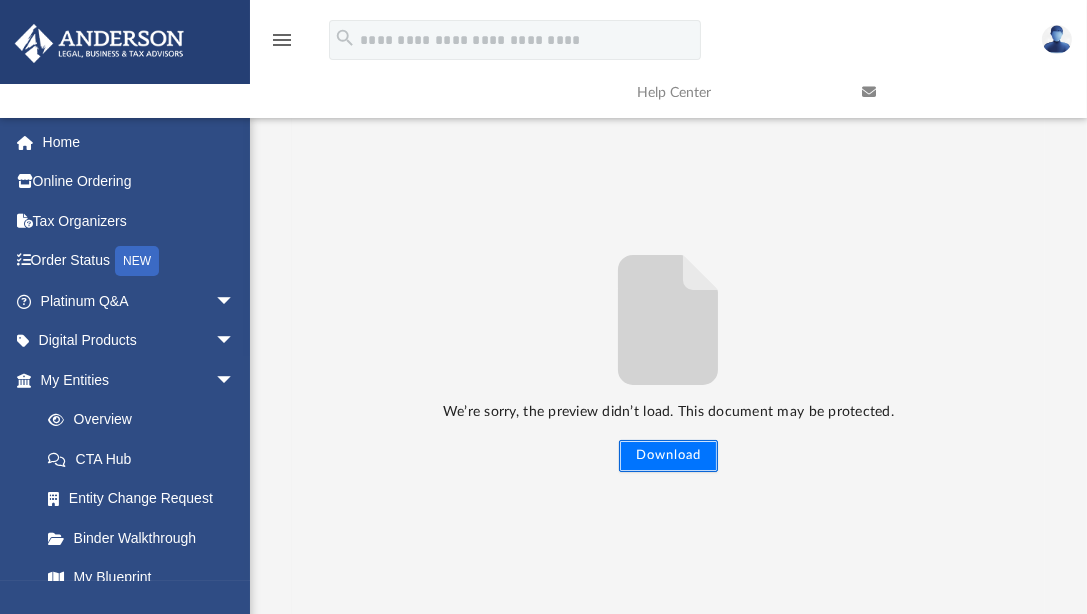 click on "Download" at bounding box center (668, 456) 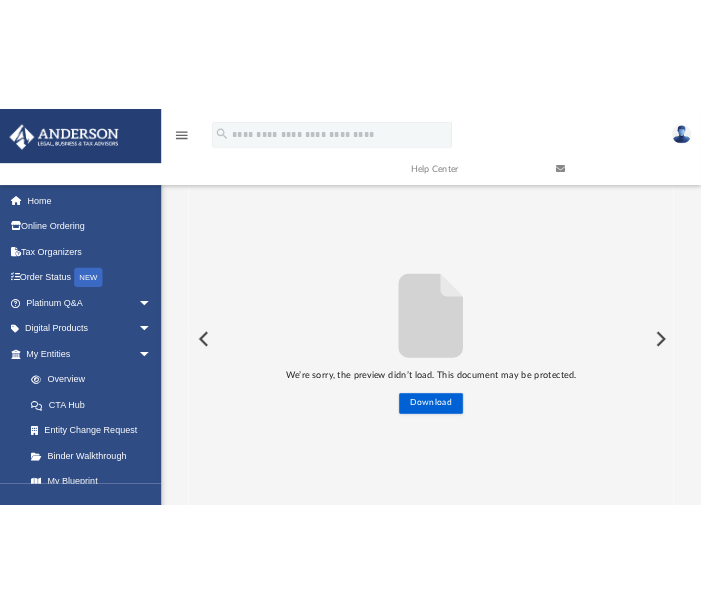 scroll, scrollTop: 16, scrollLeft: 16, axis: both 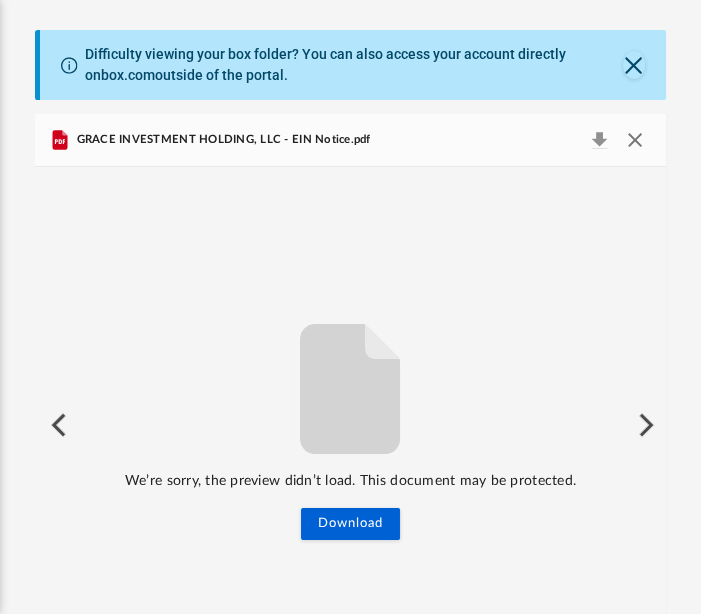 click at bounding box center (635, 140) 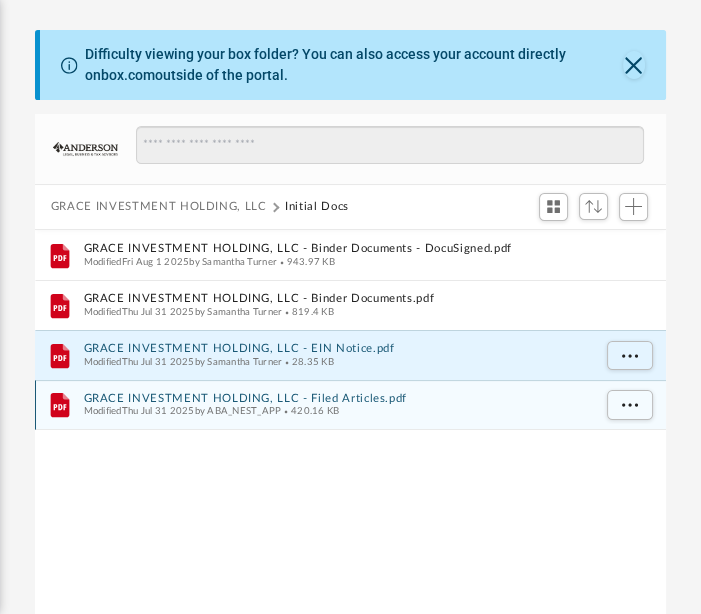 click on "Modified  [DATE]  by ABA_NEST_APP 420.16 KB" at bounding box center [337, 411] 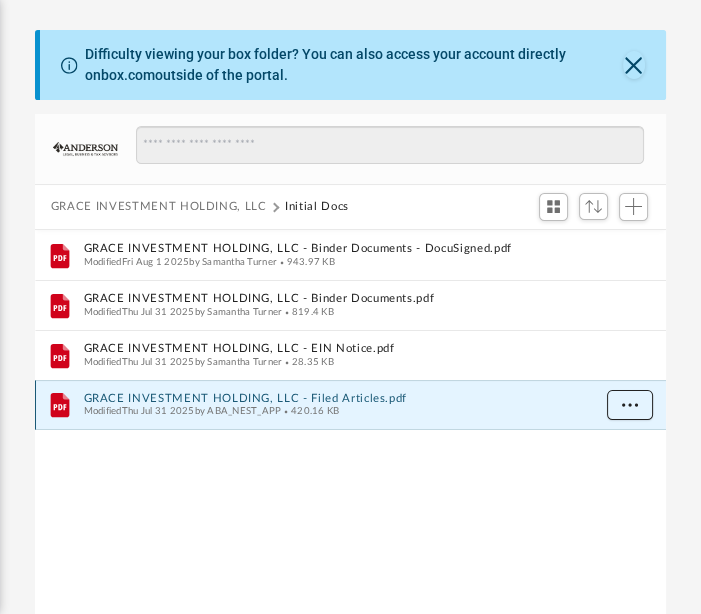 click at bounding box center [630, 403] 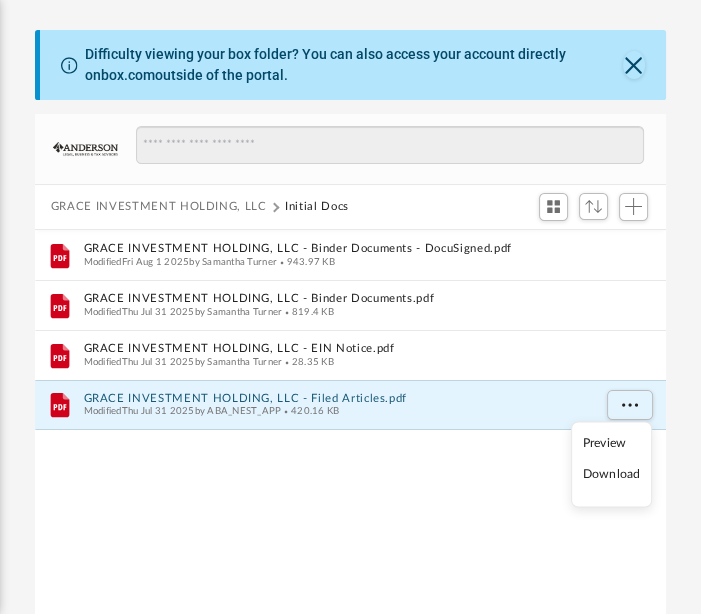 click on "Download" at bounding box center [611, 475] 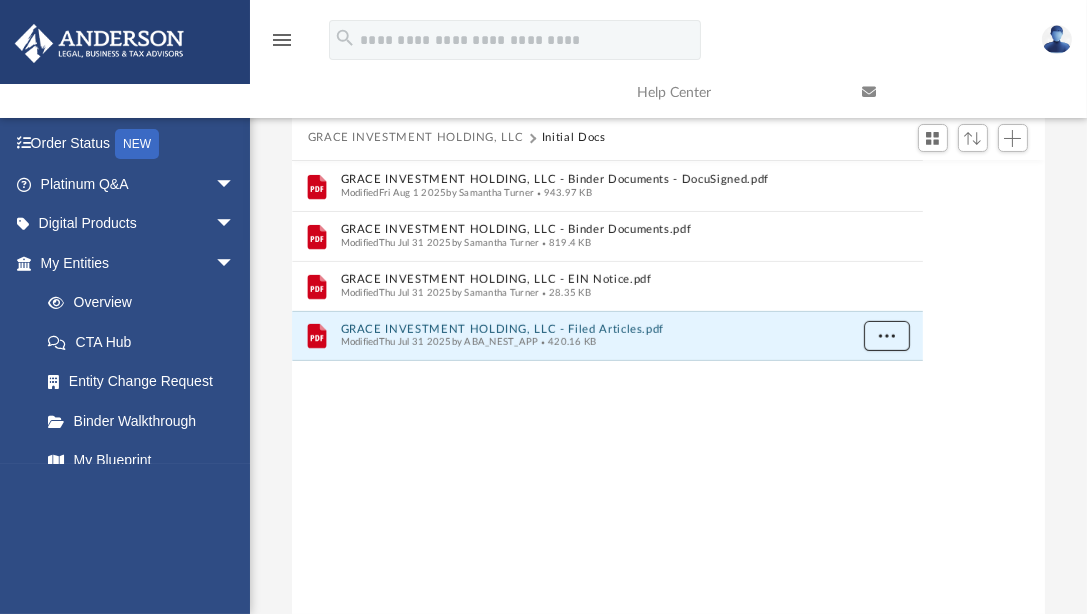 scroll, scrollTop: 440, scrollLeft: 812, axis: both 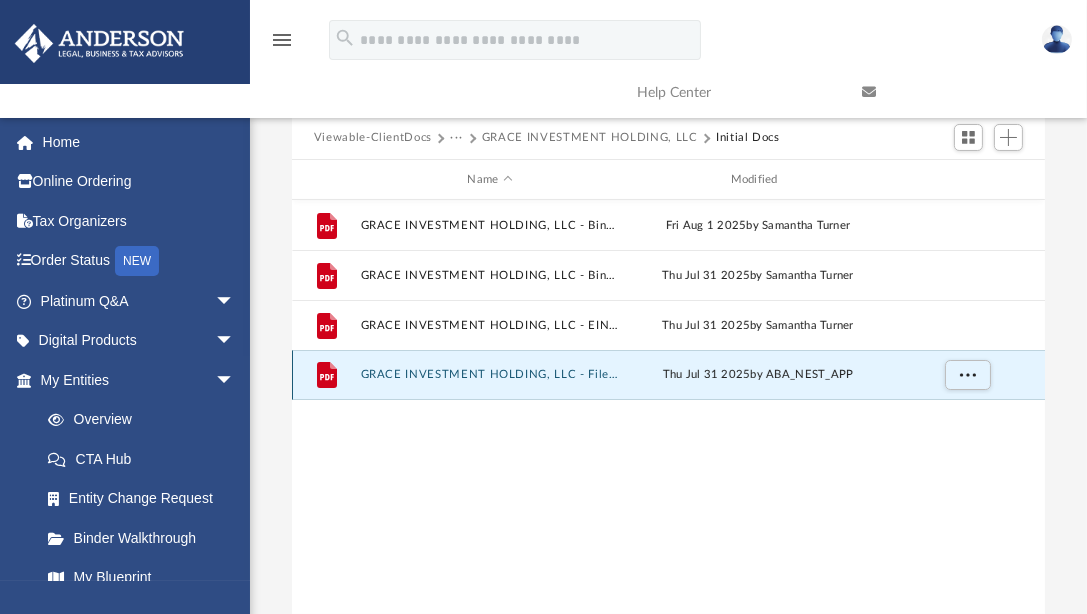 click on "GRACE INVESTMENT HOLDING, LLC - Filed Articles.pdf" at bounding box center [489, 374] 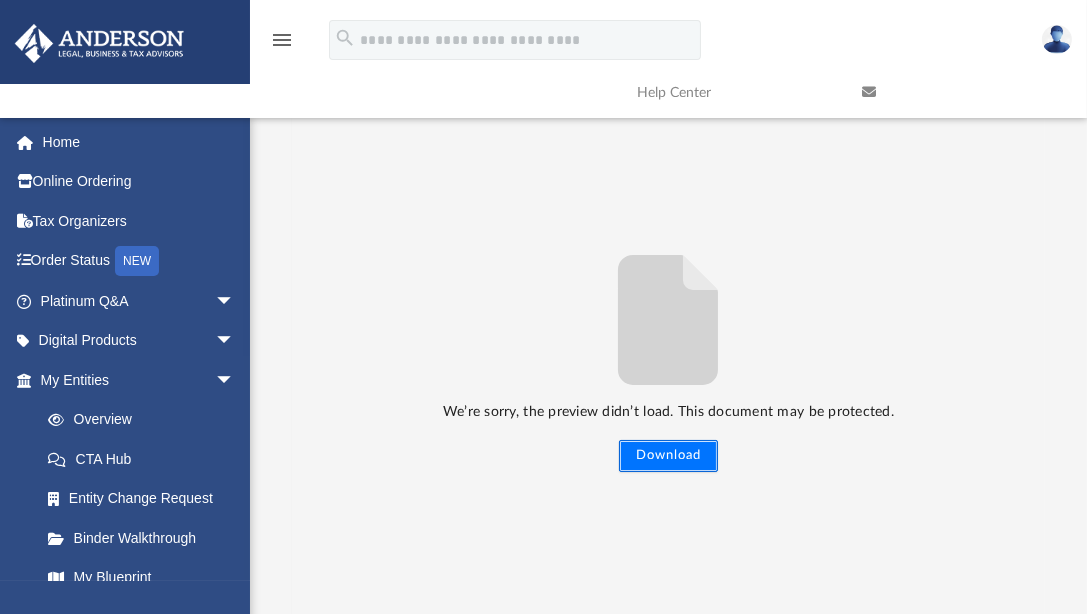 click on "Download" at bounding box center [668, 456] 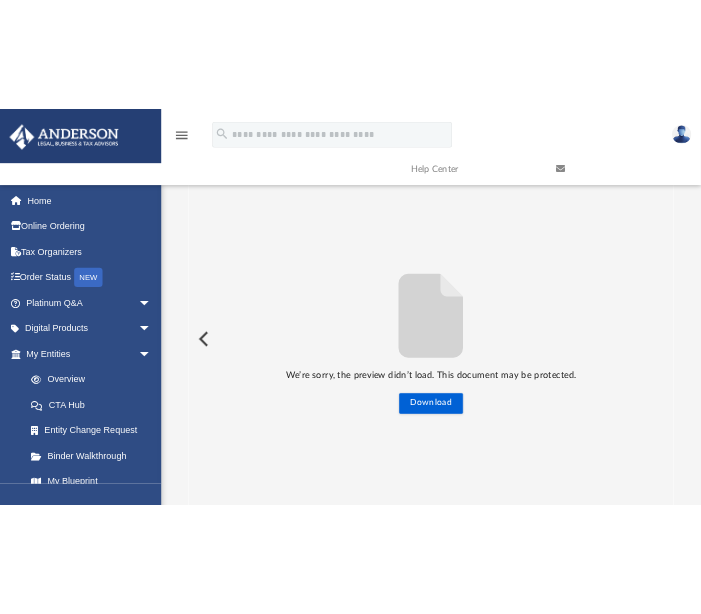 scroll, scrollTop: 1, scrollLeft: 0, axis: vertical 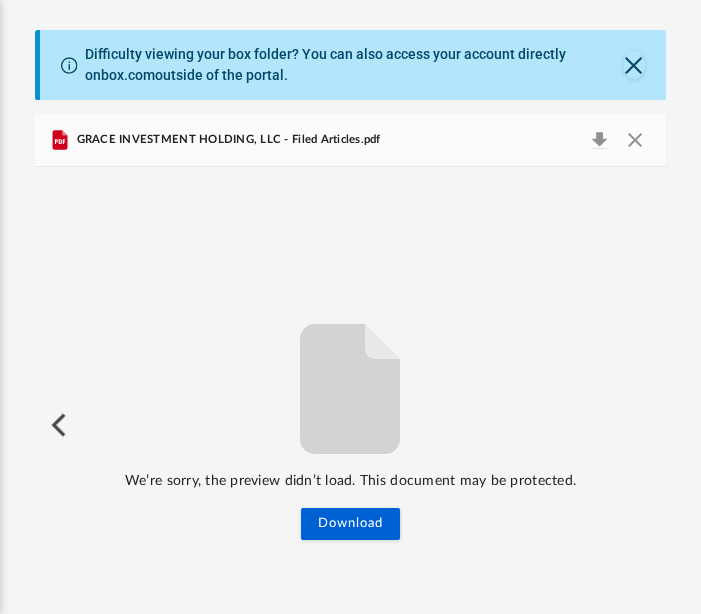 click on "GRACE INVESTMENT HOLDING, LLC - Filed Articles.pdf" at bounding box center [226, 140] 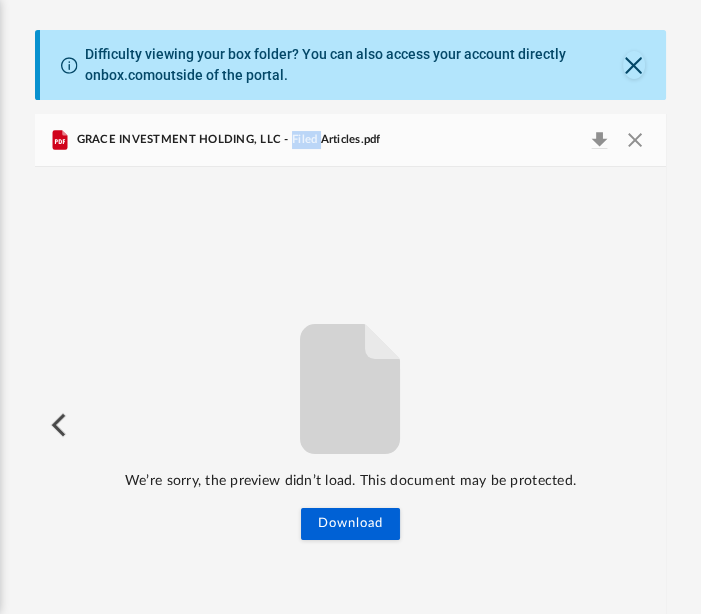 click on "GRACE INVESTMENT HOLDING, LLC - Filed Articles.pdf" at bounding box center (226, 140) 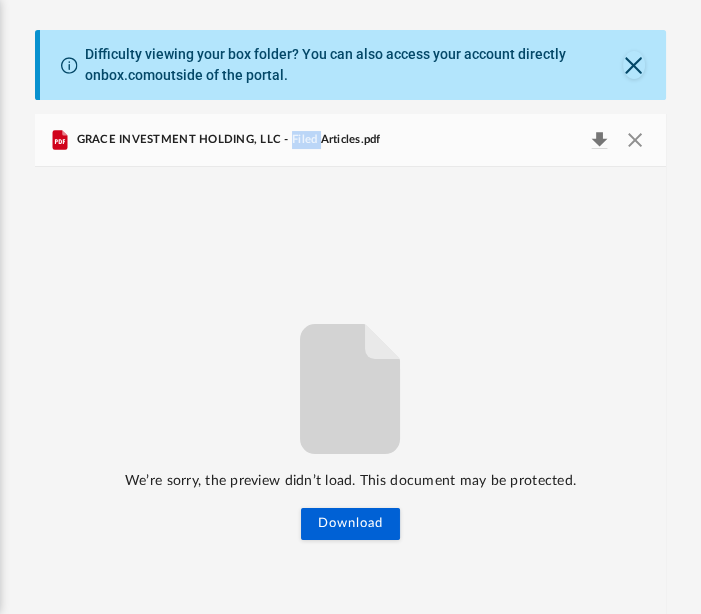 click at bounding box center [599, 140] 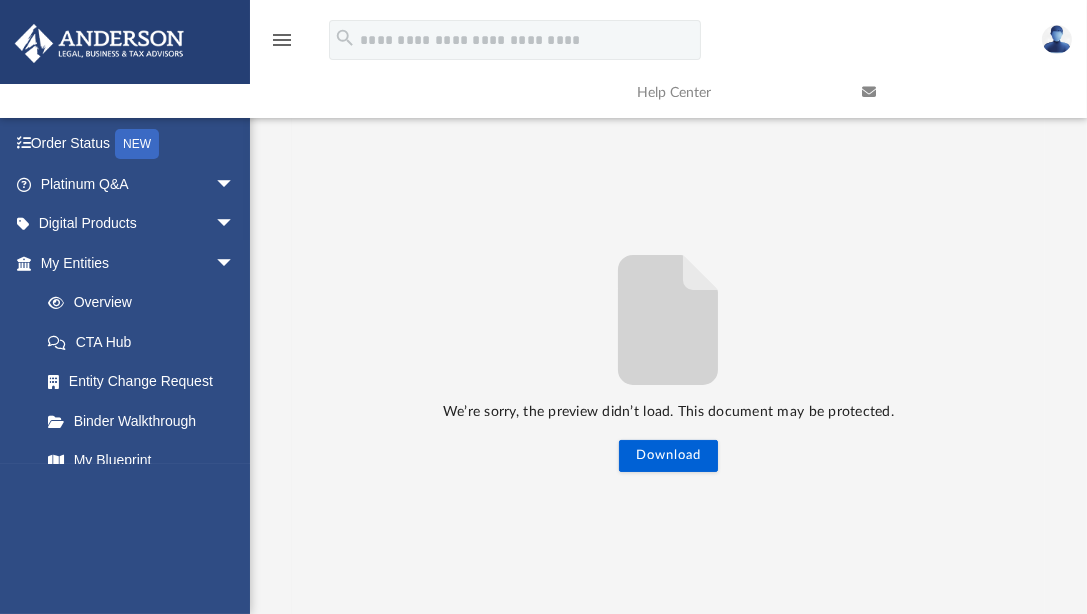 scroll, scrollTop: 16, scrollLeft: 16, axis: both 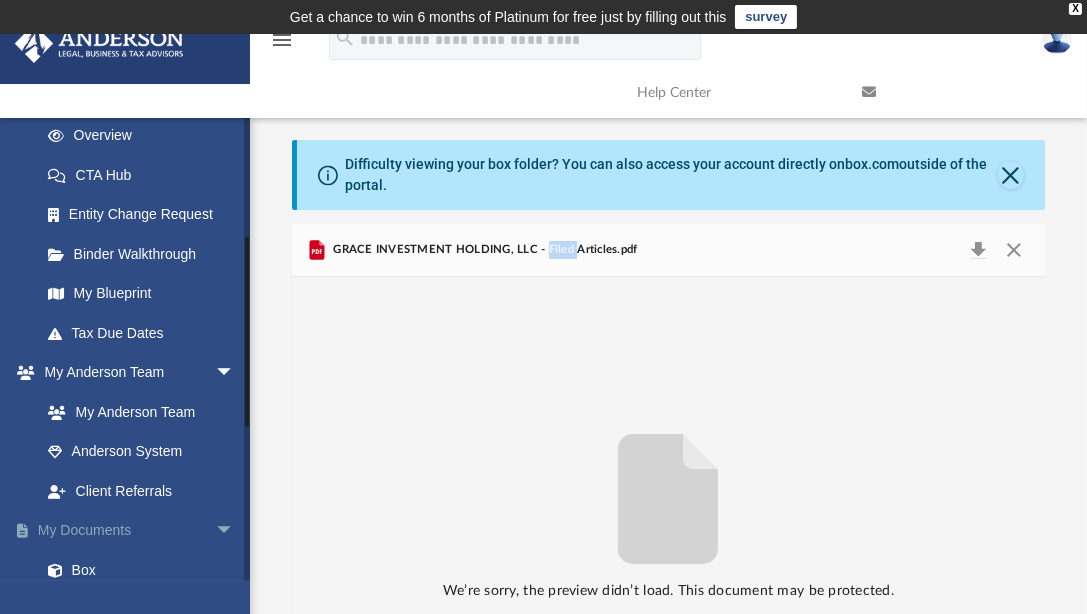 click on "My Documents arrow_drop_down" at bounding box center (139, 531) 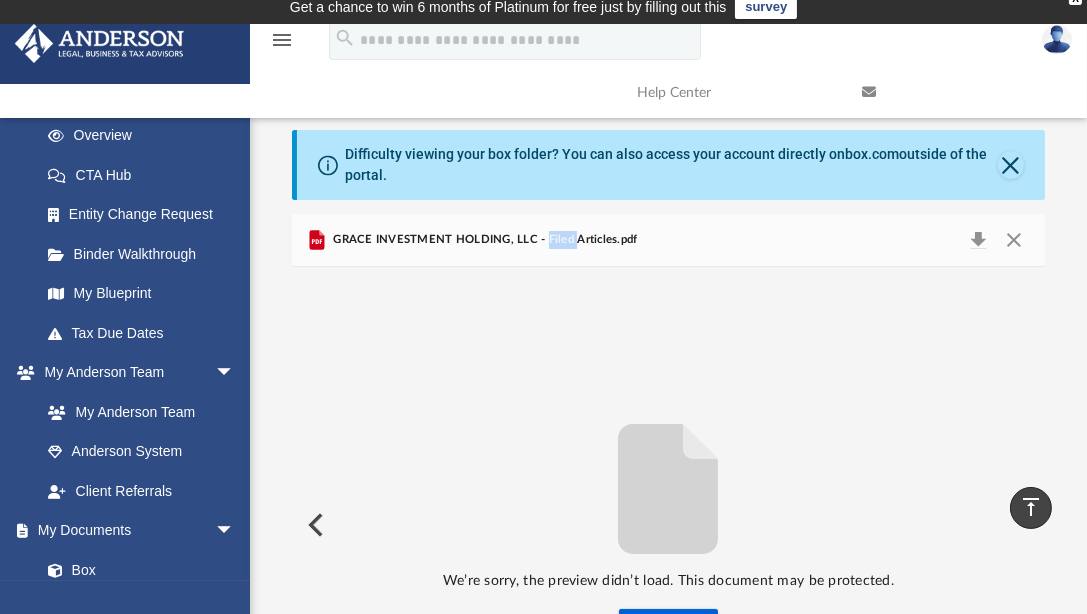 scroll, scrollTop: 0, scrollLeft: 0, axis: both 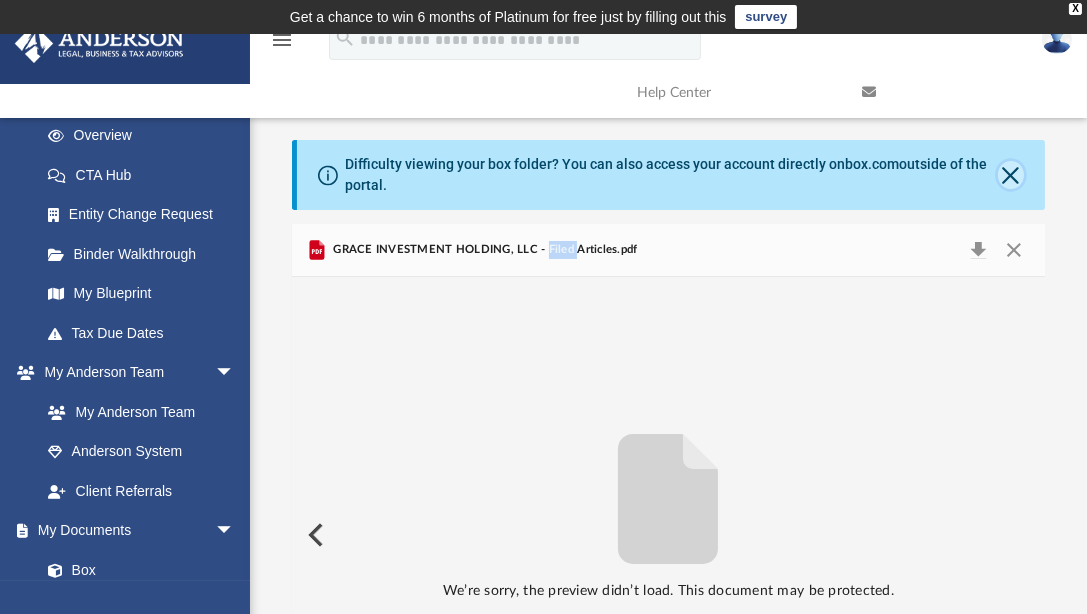 click 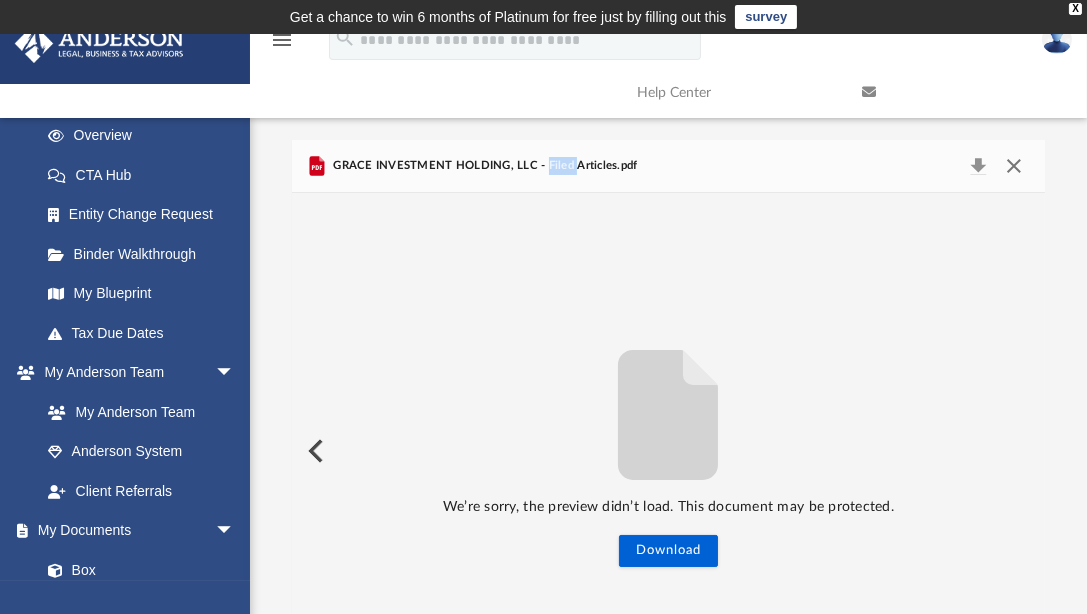 click at bounding box center [1014, 166] 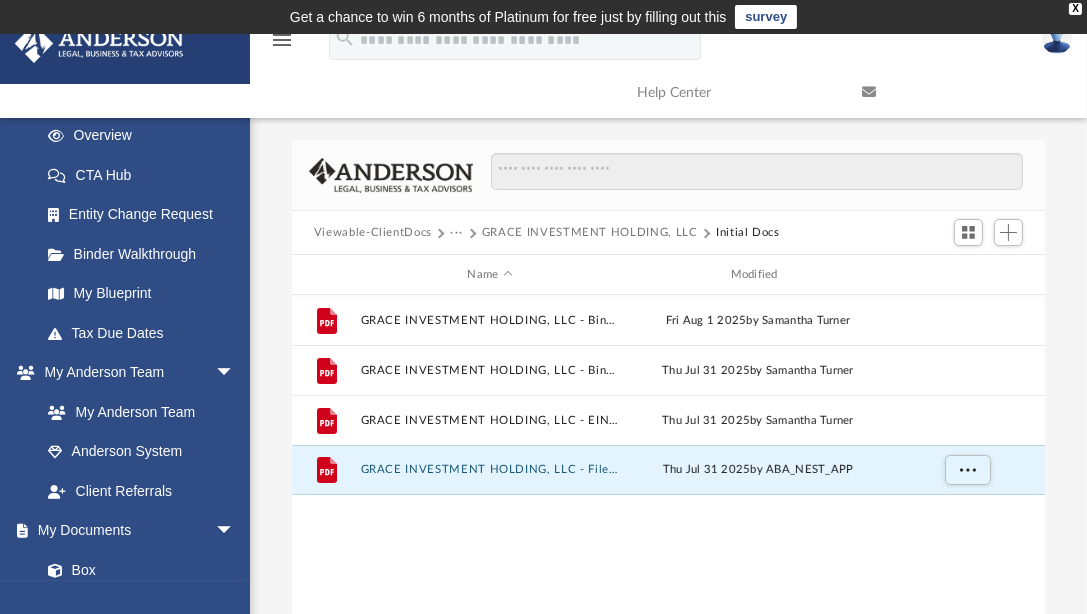 click on "Viewable-ClientDocs" at bounding box center [373, 233] 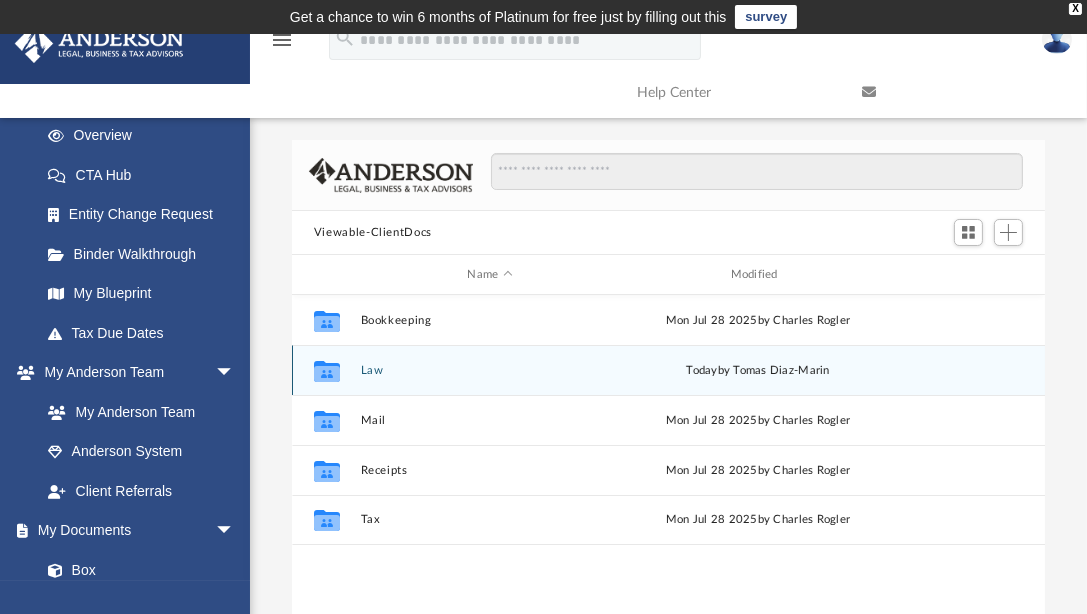 click on "Law" at bounding box center [489, 370] 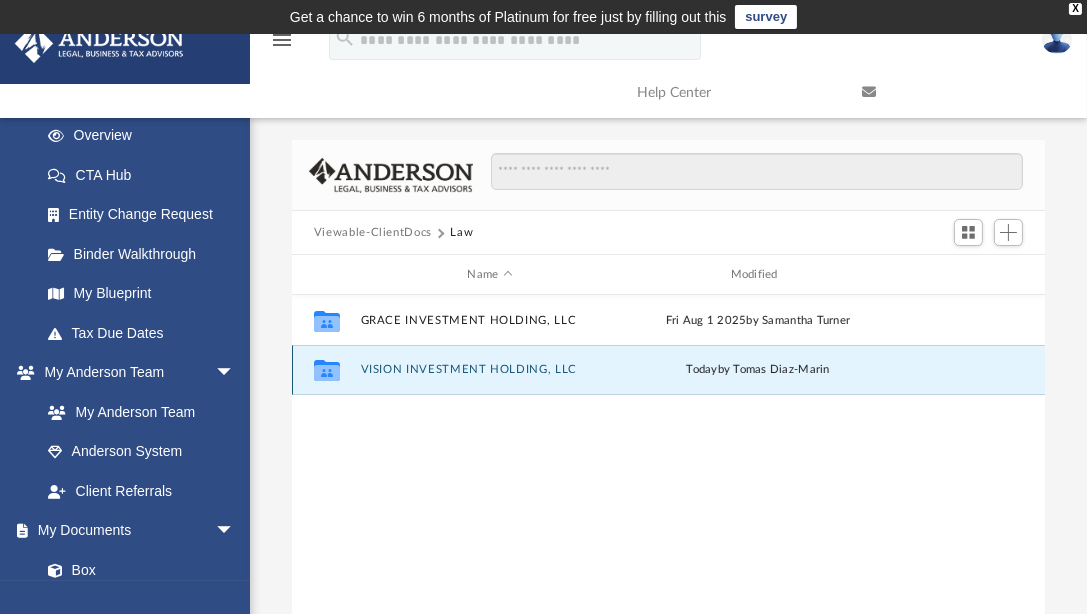 click on "VISION INVESTMENT HOLDING, LLC" at bounding box center (489, 369) 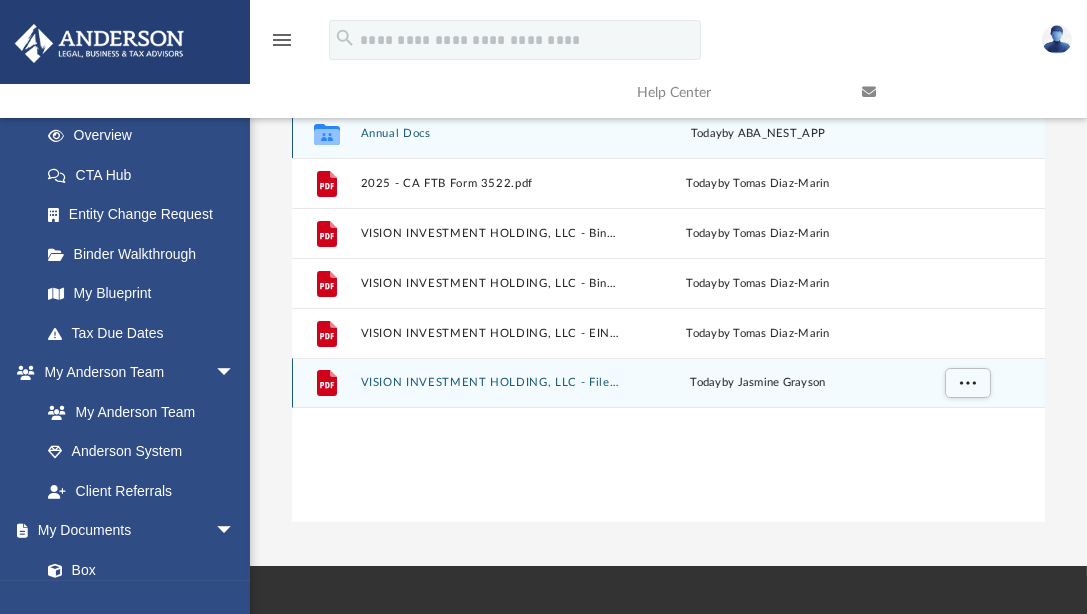 scroll, scrollTop: 187, scrollLeft: 0, axis: vertical 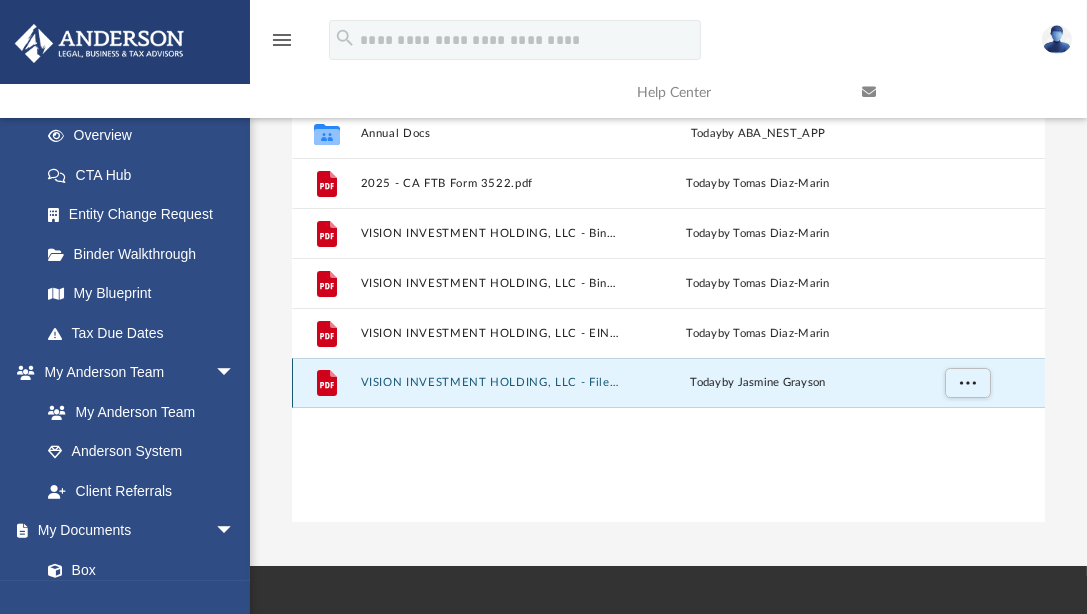 click on "VISION INVESTMENT HOLDING, LLC - Filed Articles.pdf" at bounding box center (489, 382) 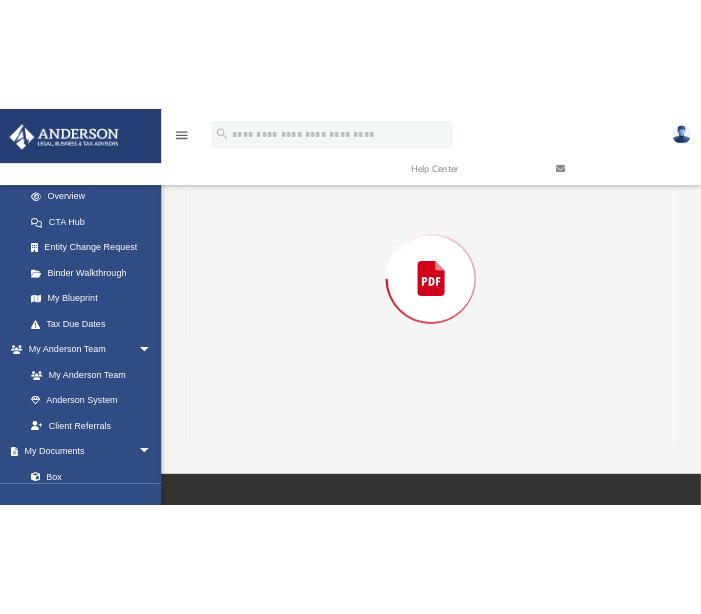 scroll, scrollTop: 140, scrollLeft: 0, axis: vertical 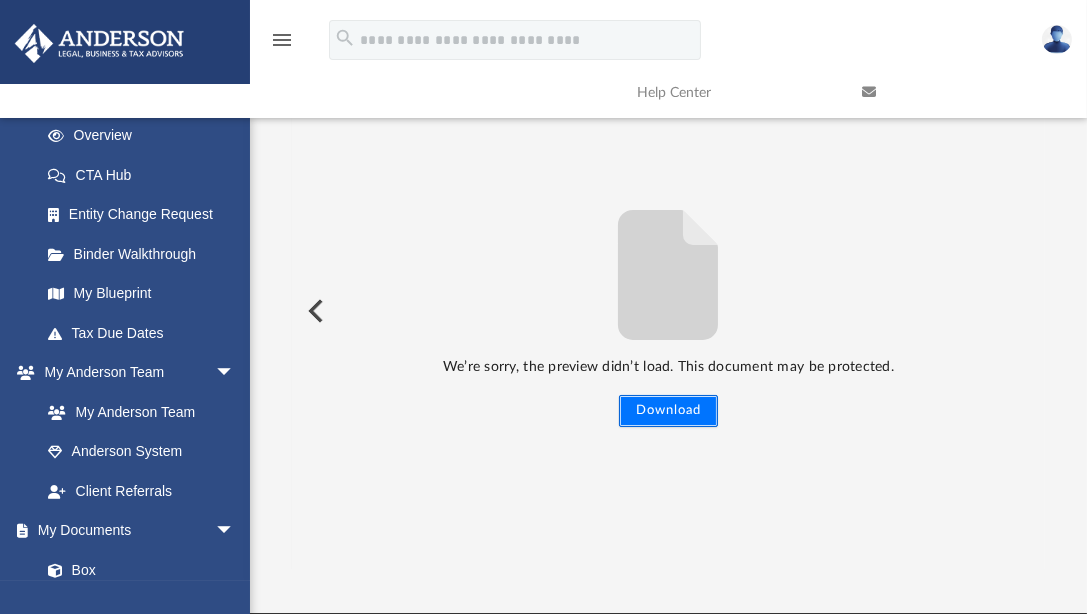 click on "Download" at bounding box center [668, 411] 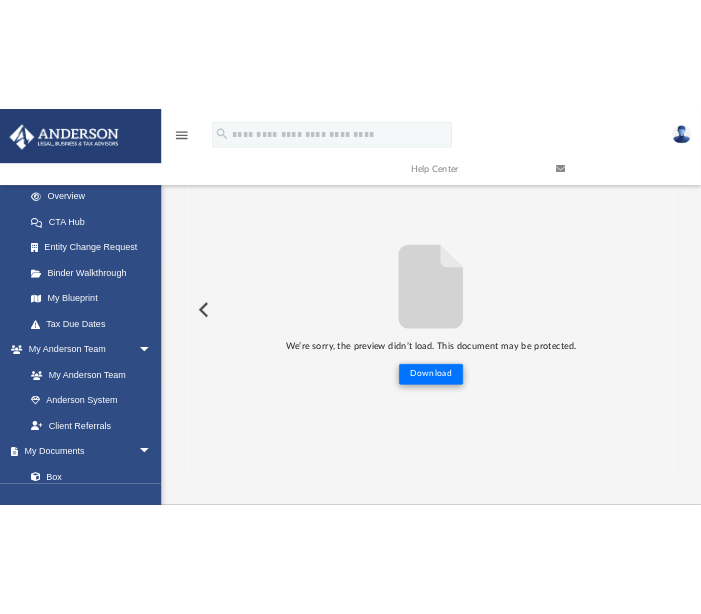 scroll, scrollTop: 16, scrollLeft: 10, axis: both 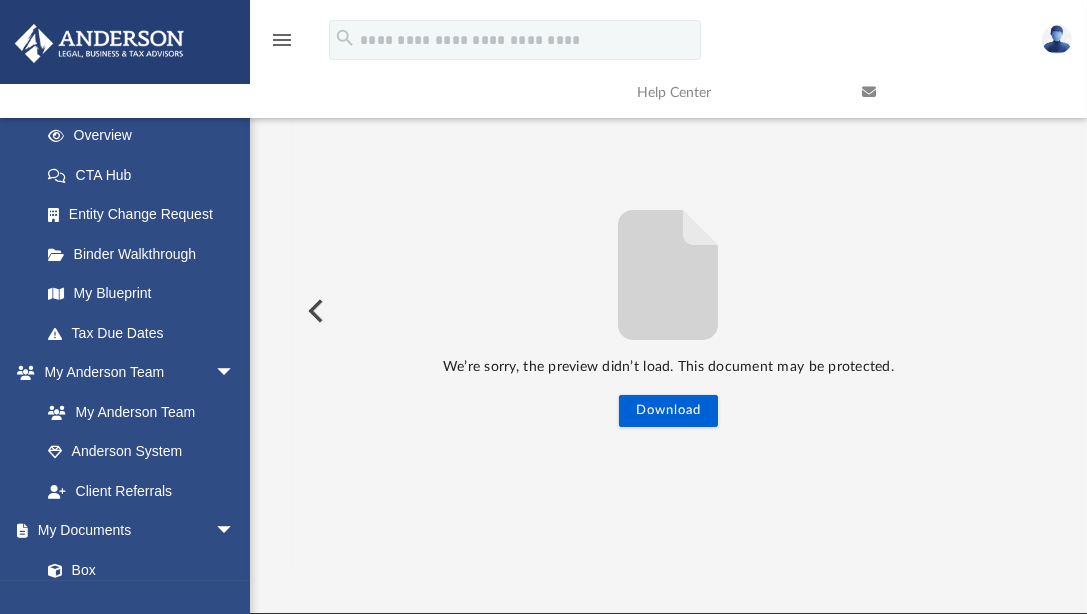click at bounding box center [314, 311] 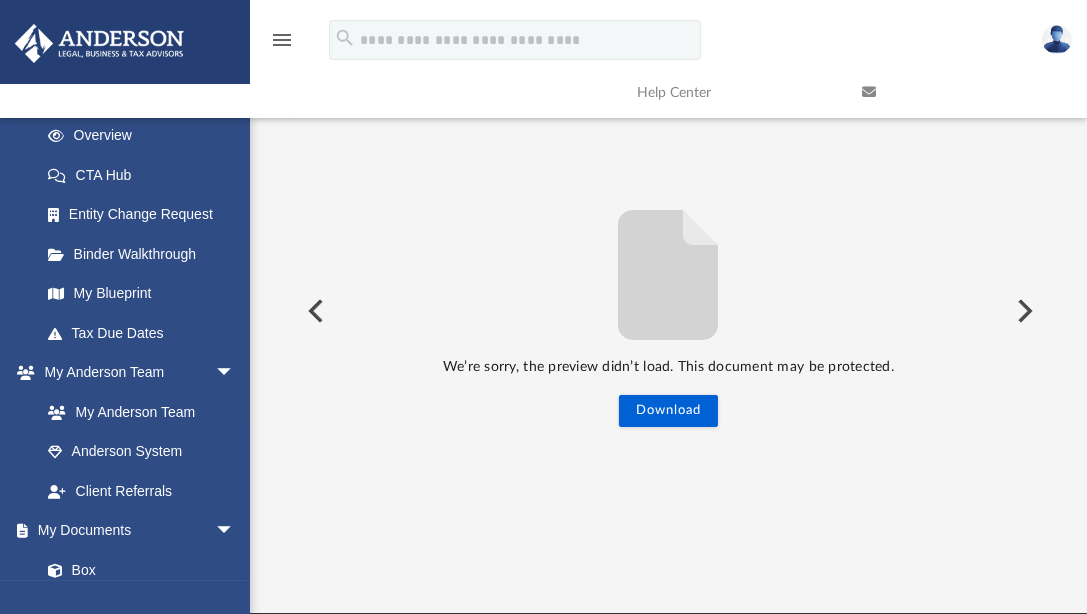 scroll, scrollTop: 0, scrollLeft: 0, axis: both 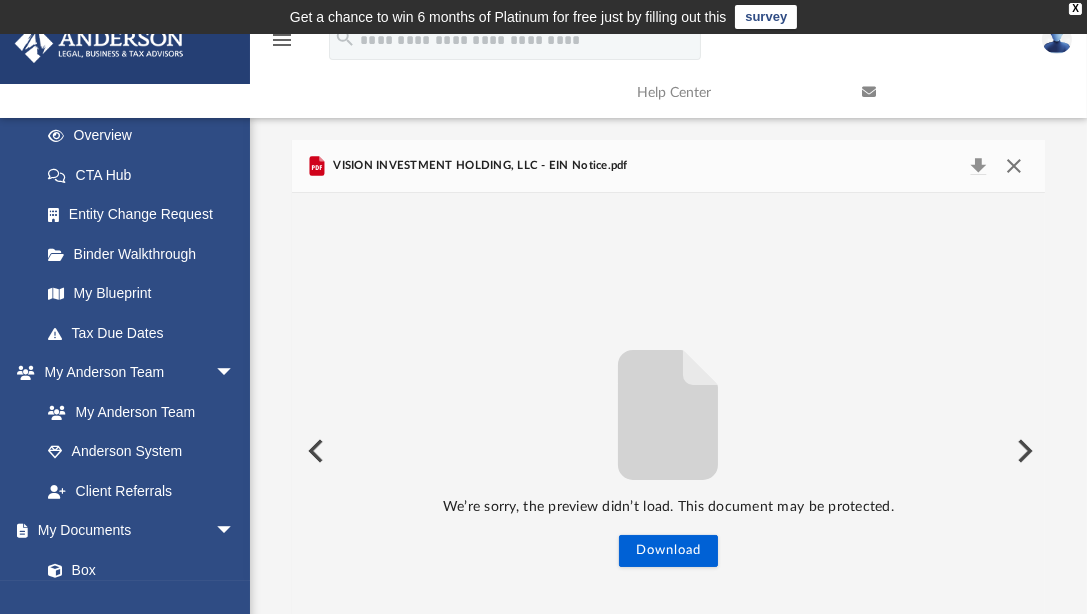 click at bounding box center [1014, 166] 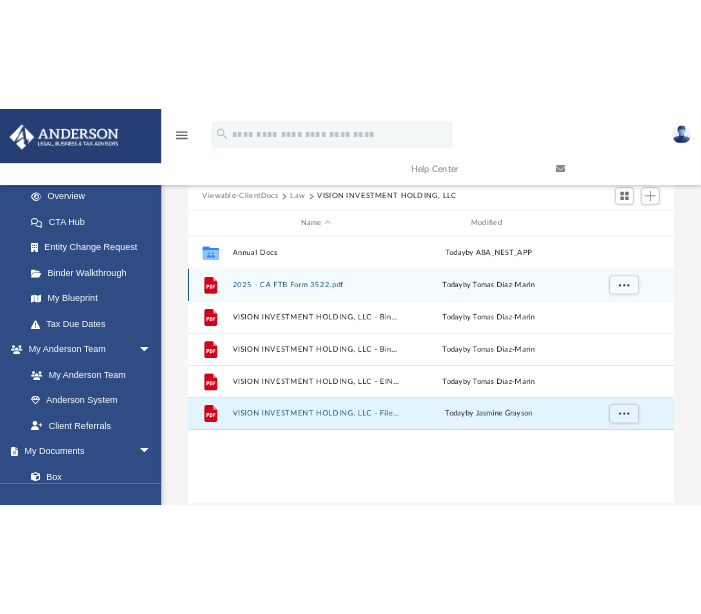 scroll, scrollTop: 109, scrollLeft: 0, axis: vertical 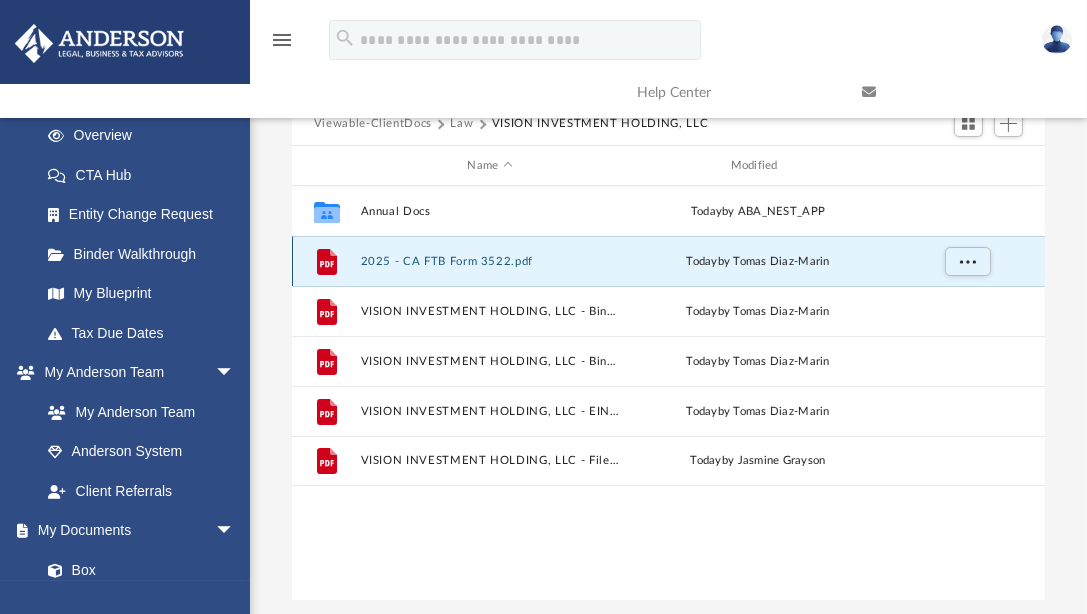 click on "2025 - CA FTB Form 3522.pdf" at bounding box center (489, 261) 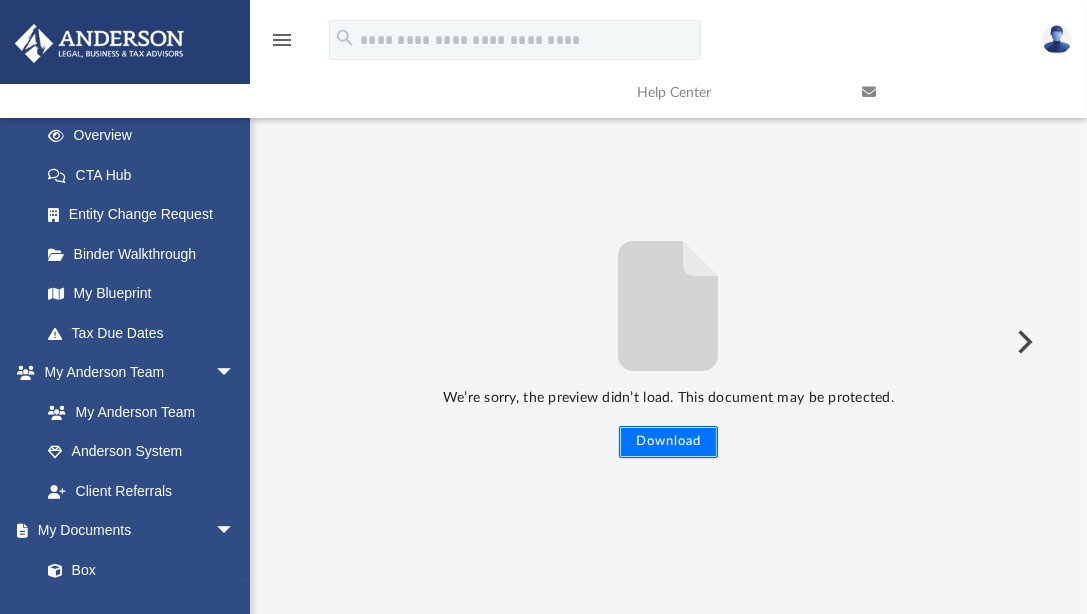 click on "Download" at bounding box center [668, 442] 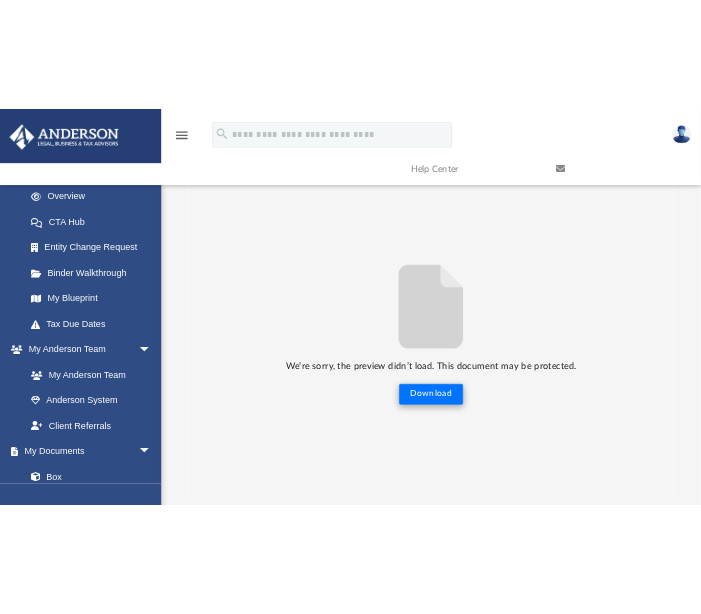 scroll, scrollTop: 16, scrollLeft: 16, axis: both 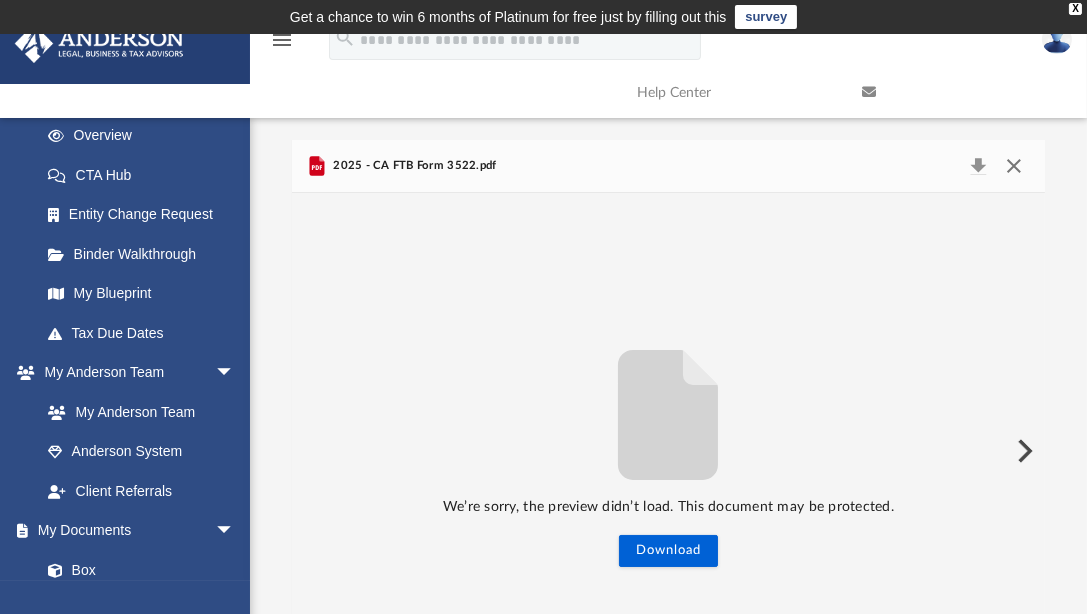 click at bounding box center (1014, 166) 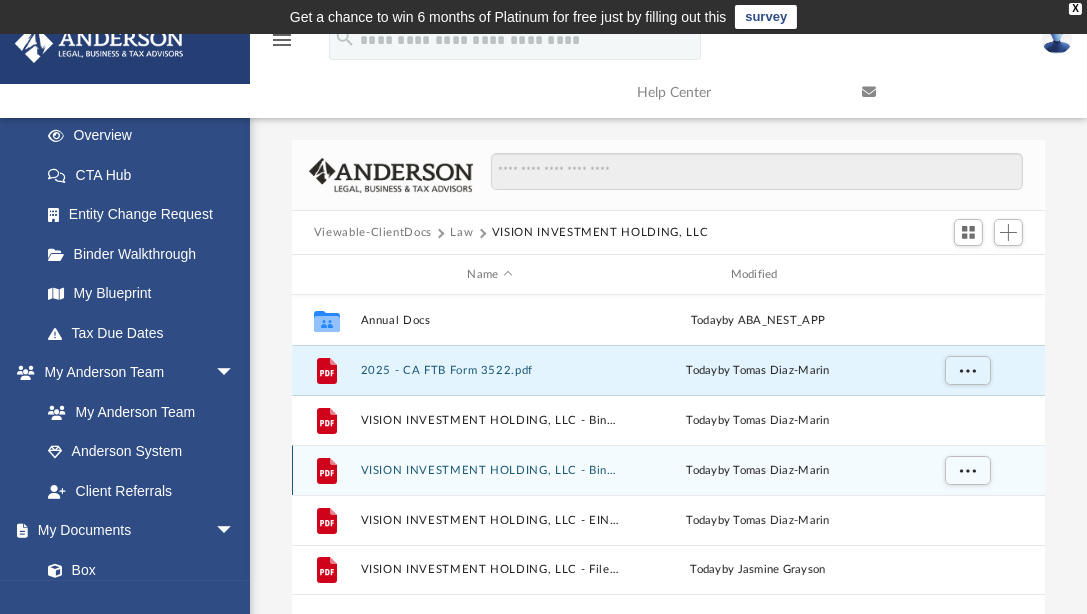 click on "VISION INVESTMENT HOLDING, LLC - Binder Documents.pdf" at bounding box center (489, 470) 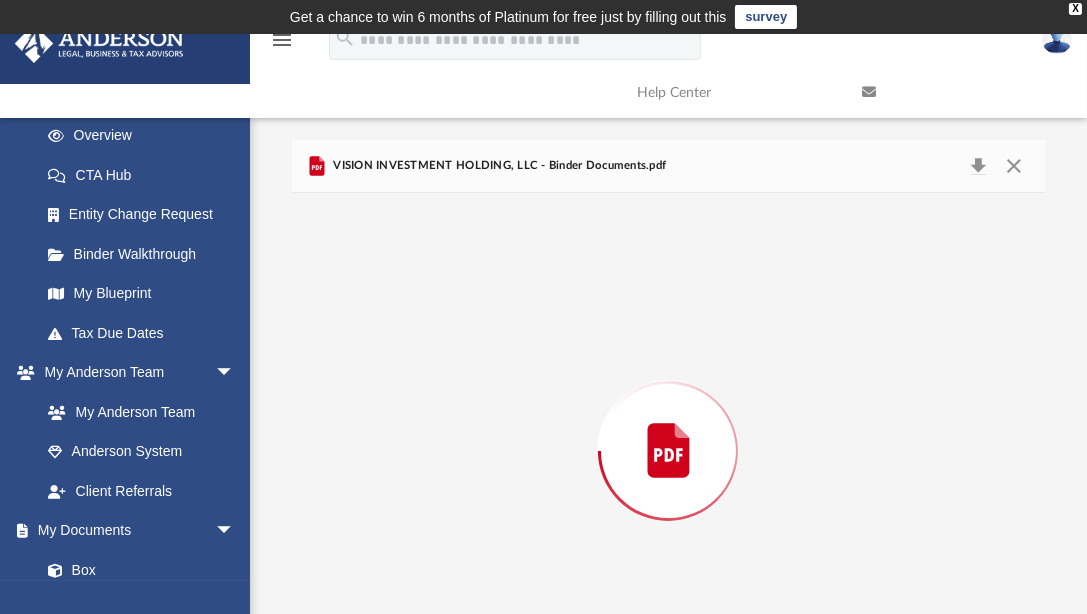 scroll, scrollTop: 95, scrollLeft: 0, axis: vertical 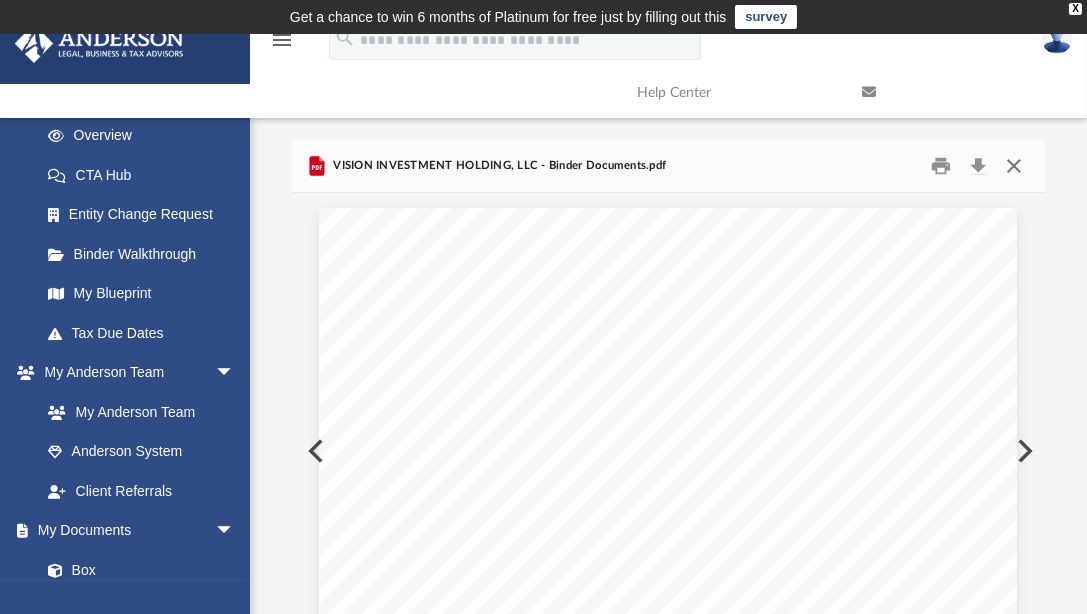 click at bounding box center [1014, 166] 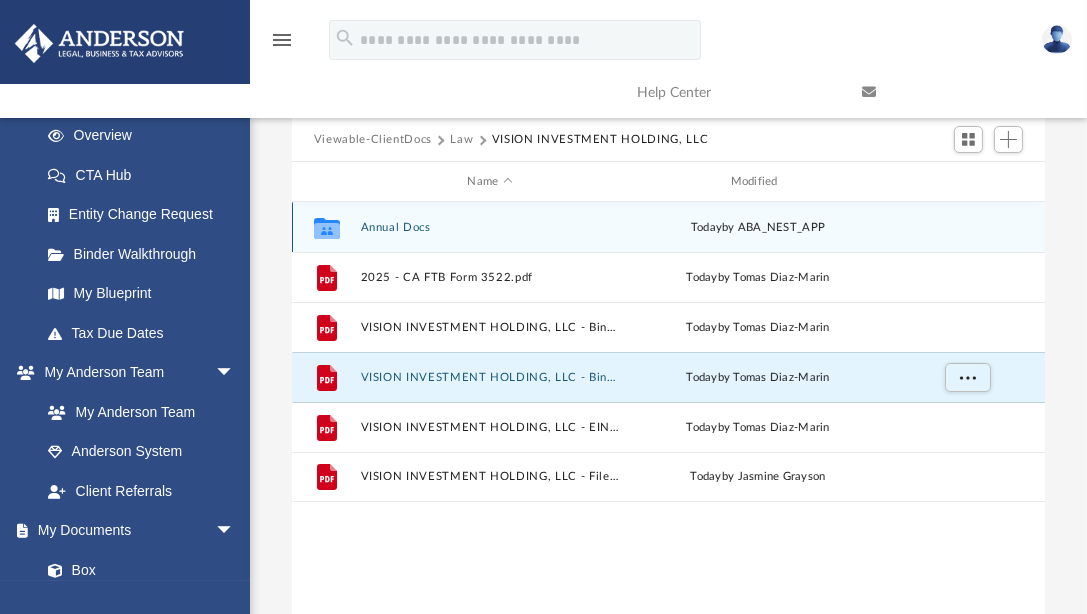 scroll, scrollTop: 103, scrollLeft: 0, axis: vertical 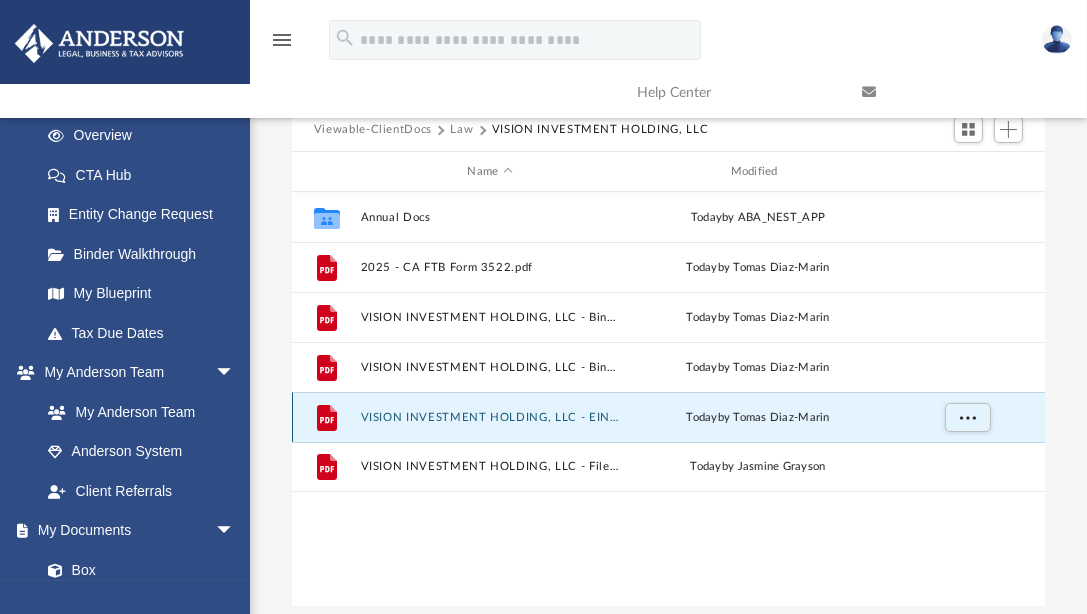 click on "VISION INVESTMENT HOLDING, LLC - EIN Notice.pdf" at bounding box center [489, 417] 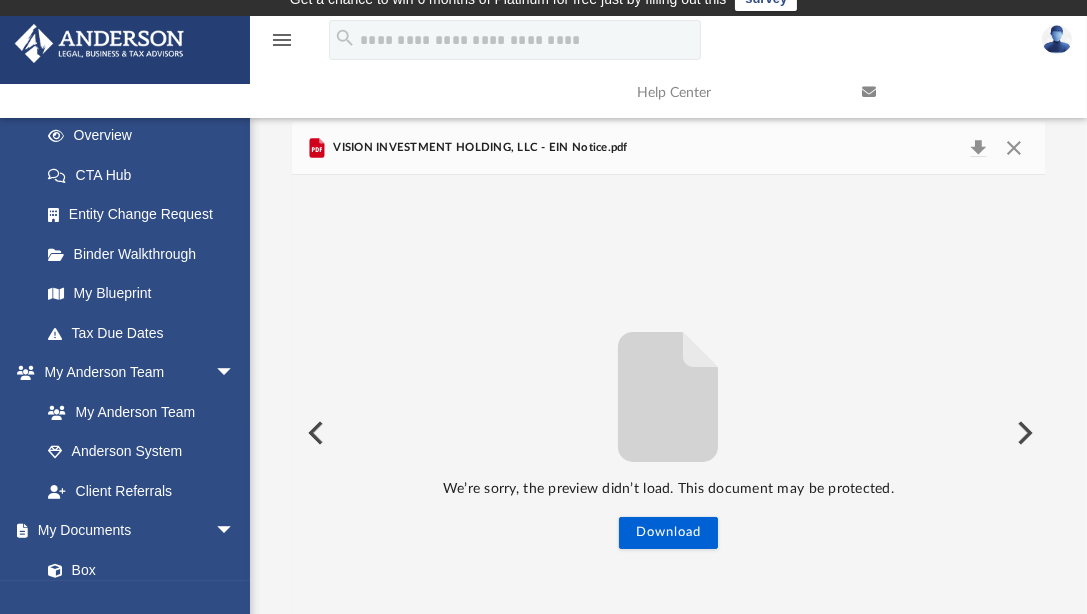 scroll, scrollTop: 0, scrollLeft: 0, axis: both 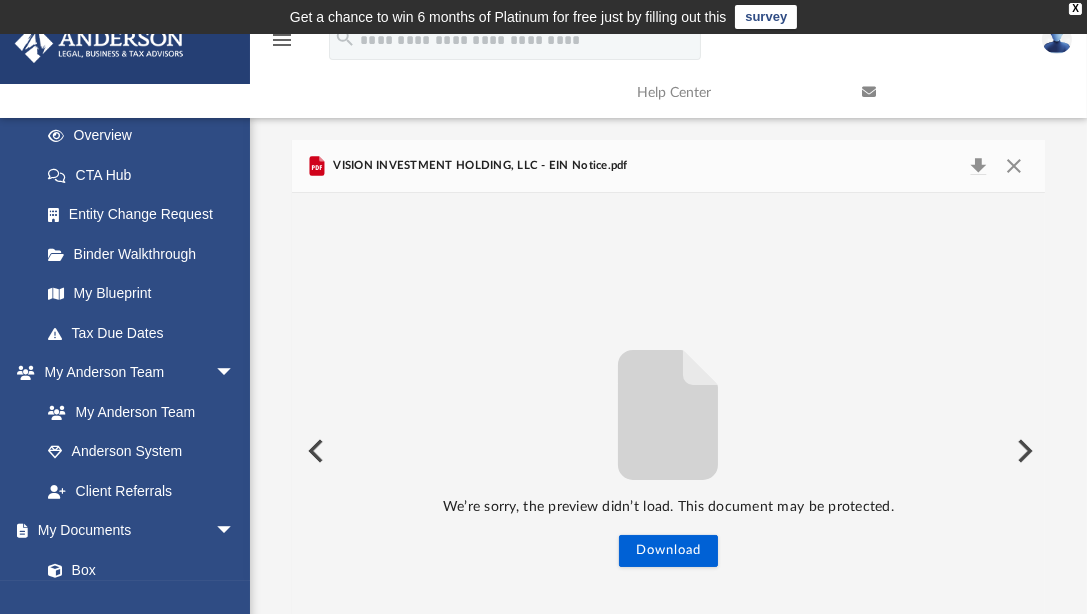click at bounding box center [1023, 451] 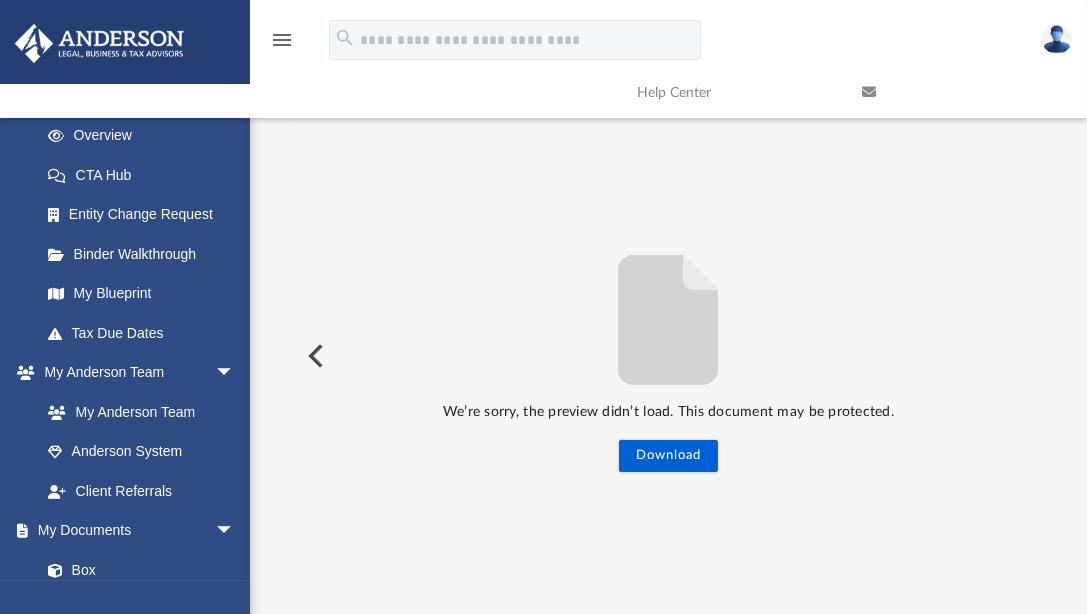 scroll, scrollTop: 0, scrollLeft: 0, axis: both 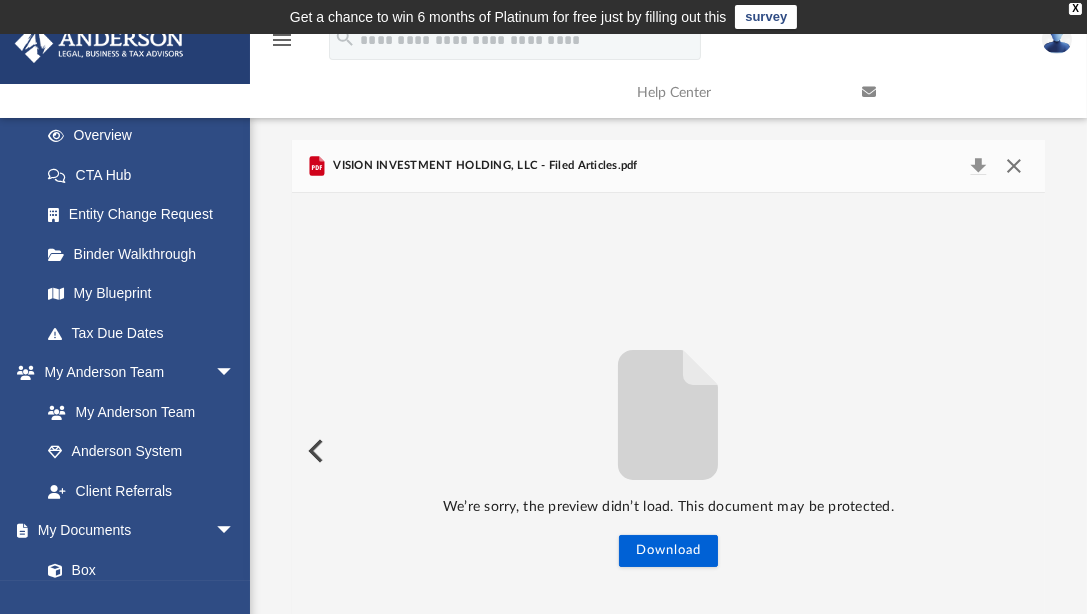 click at bounding box center [1014, 166] 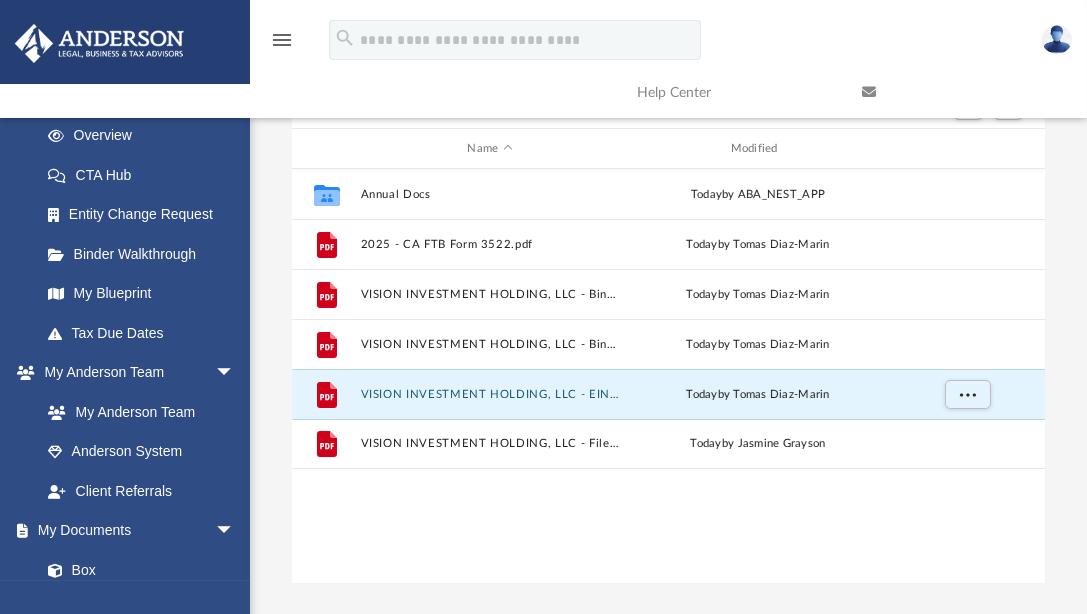 scroll, scrollTop: 145, scrollLeft: 0, axis: vertical 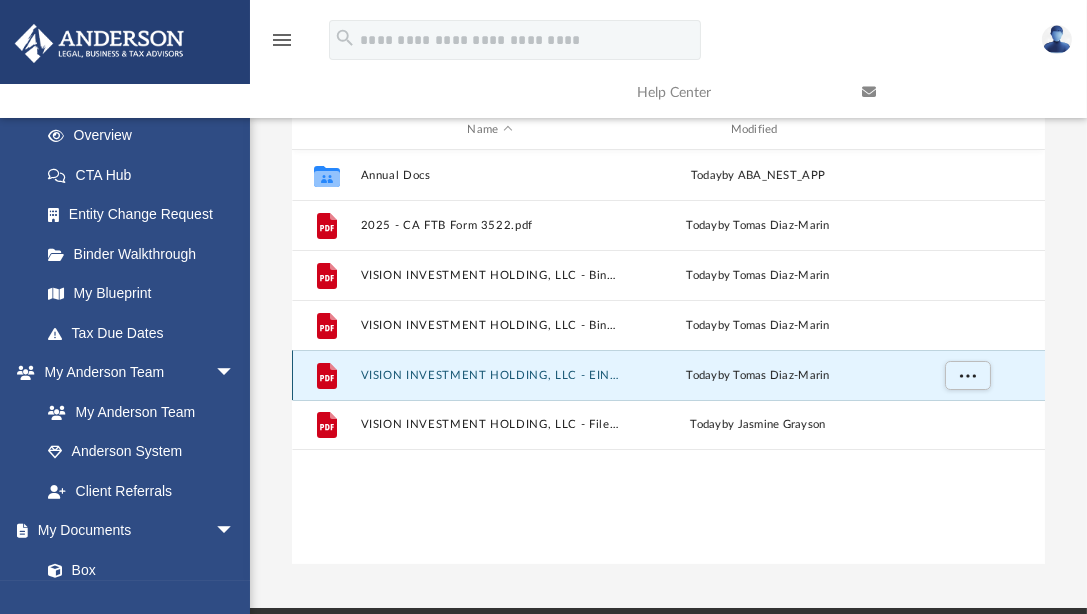 click on "VISION INVESTMENT HOLDING, LLC - EIN Notice.pdf" at bounding box center [489, 375] 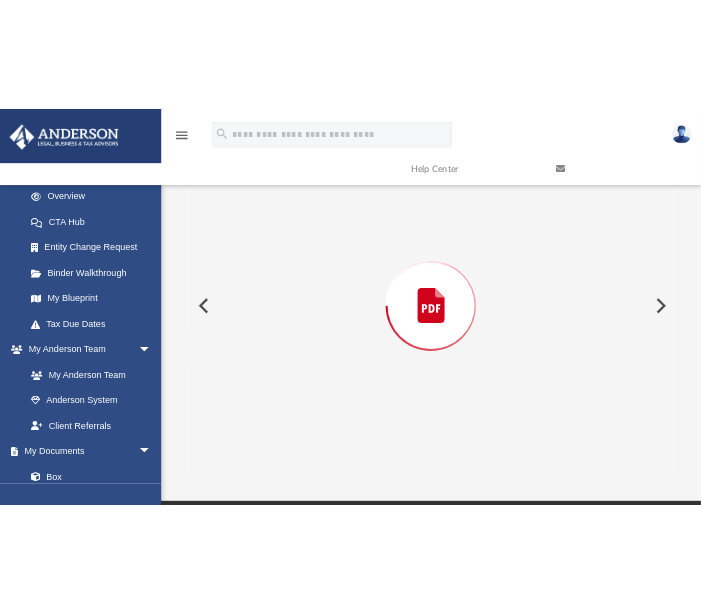 scroll, scrollTop: 140, scrollLeft: 0, axis: vertical 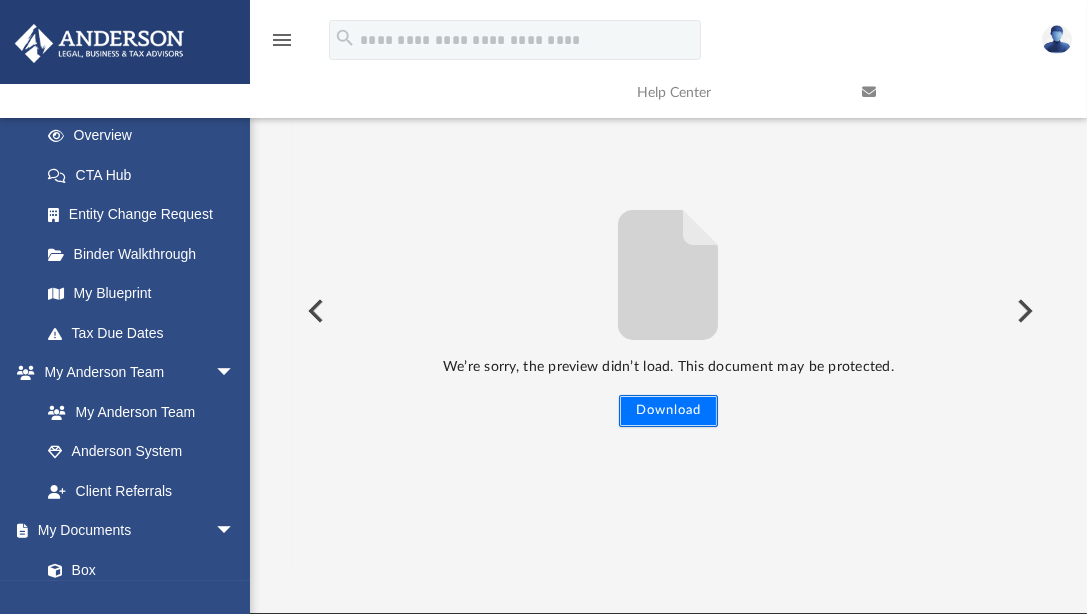 click on "Download" at bounding box center [668, 411] 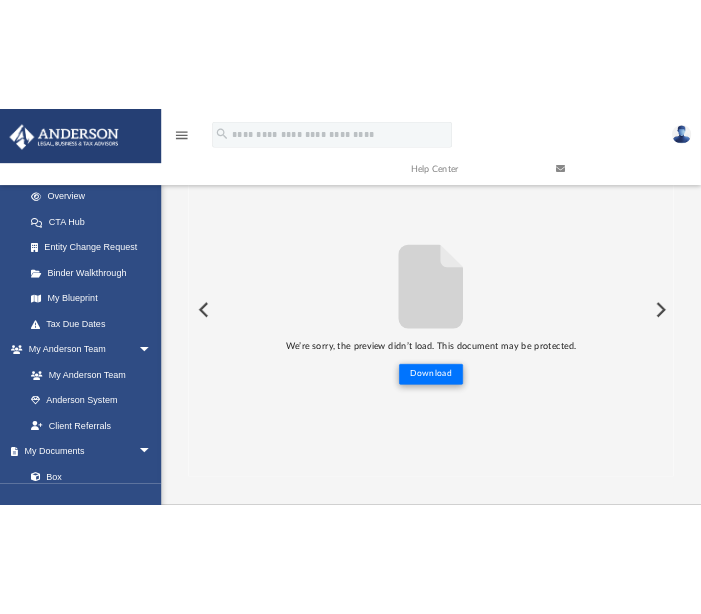 scroll, scrollTop: 16, scrollLeft: 16, axis: both 